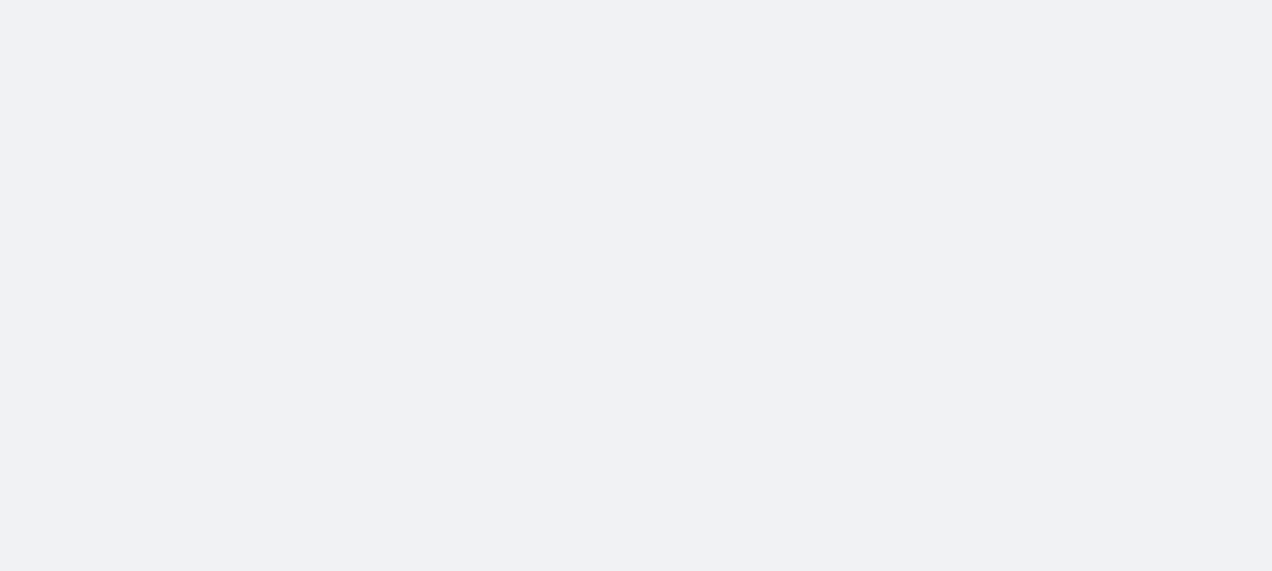 scroll, scrollTop: 0, scrollLeft: 0, axis: both 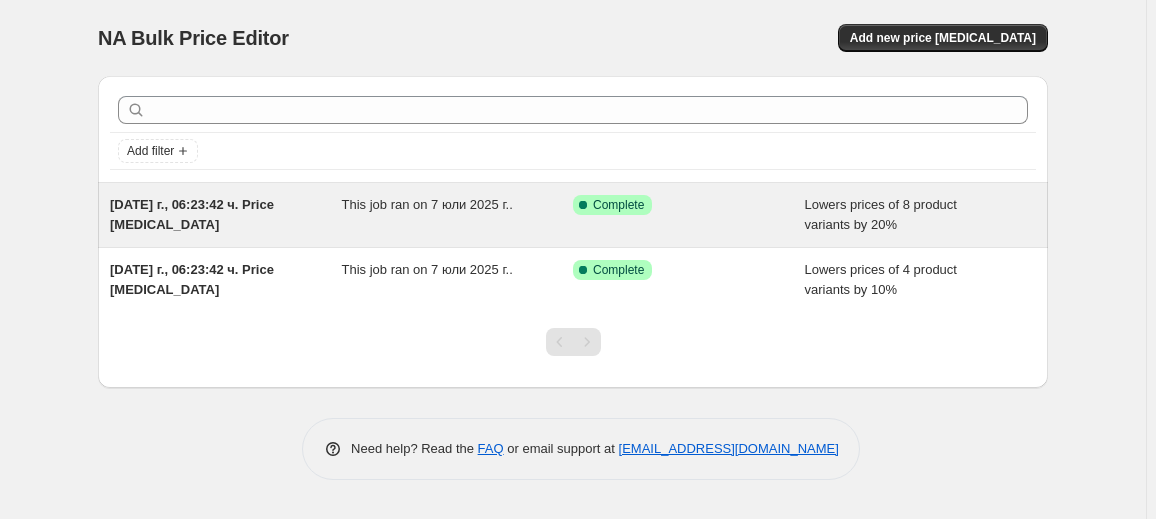 click on "This job ran on 7 юли 2025 г.." at bounding box center [427, 204] 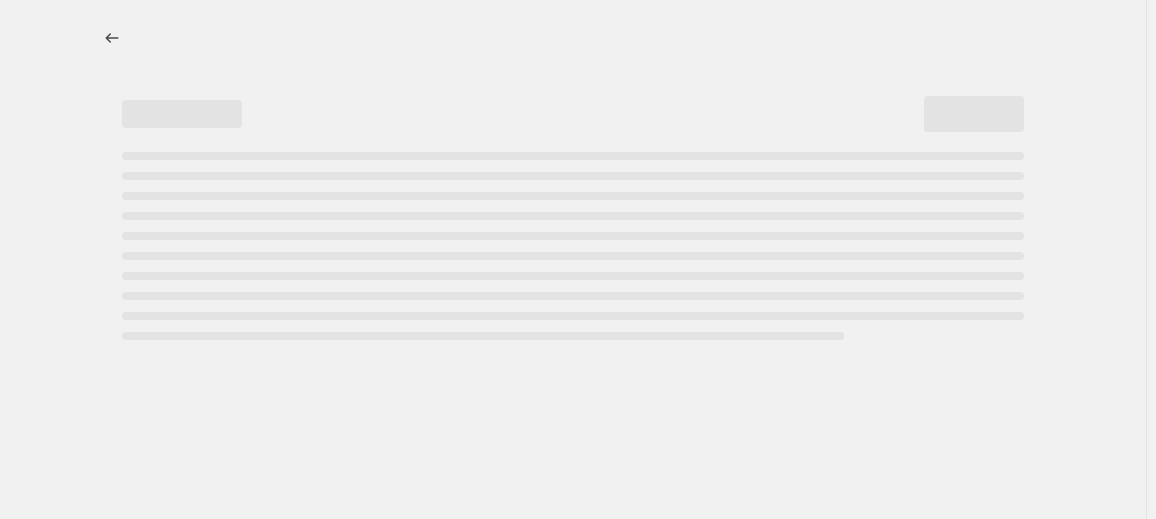 select on "percentage" 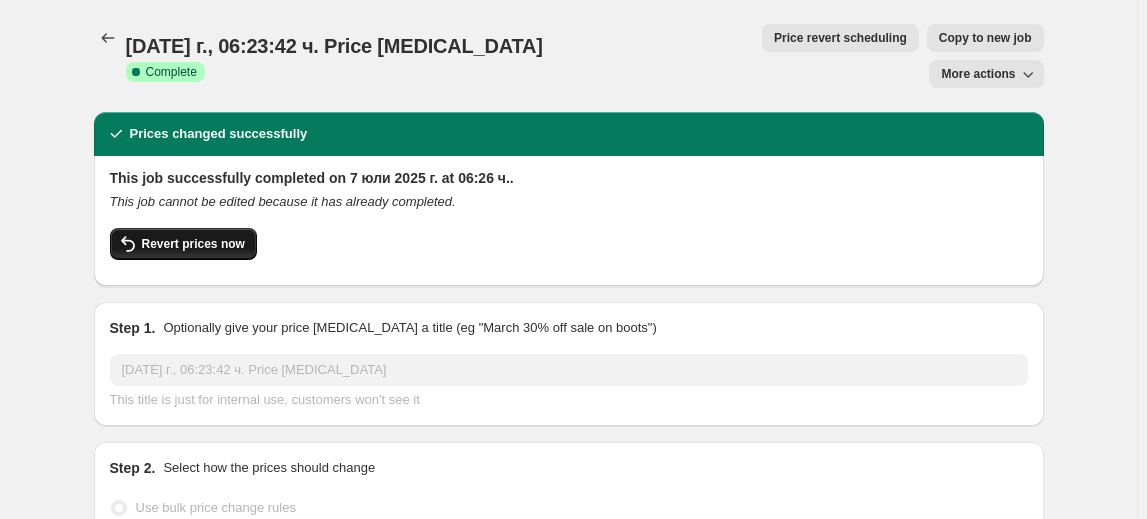 click on "Revert prices now" at bounding box center (183, 244) 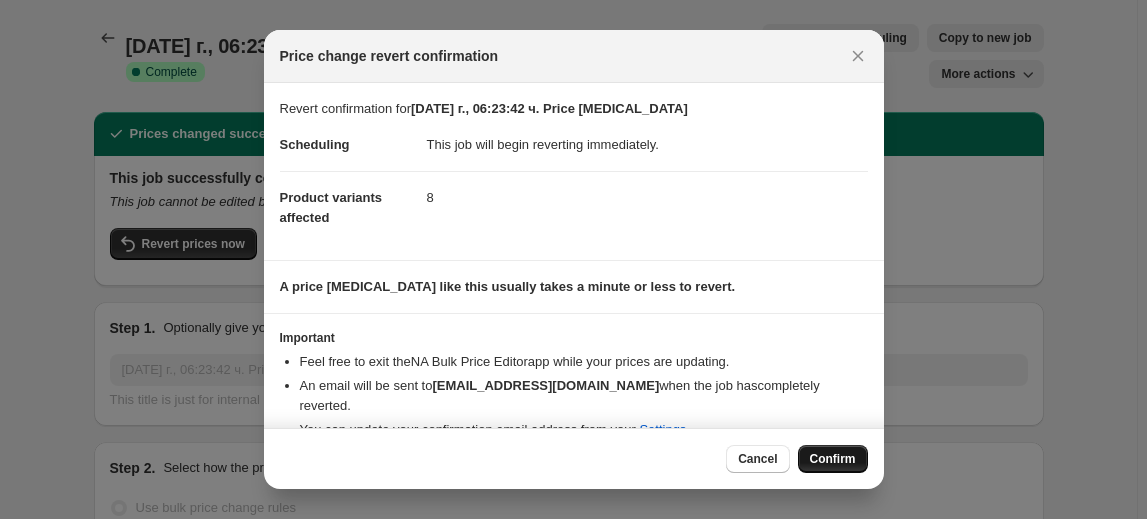 click on "Confirm" at bounding box center [833, 459] 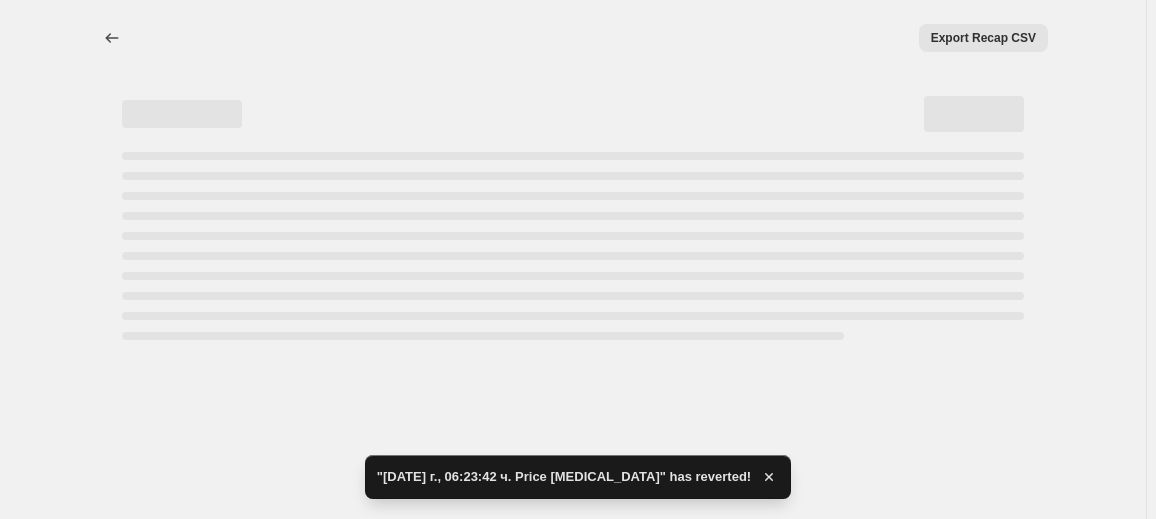 select on "percentage" 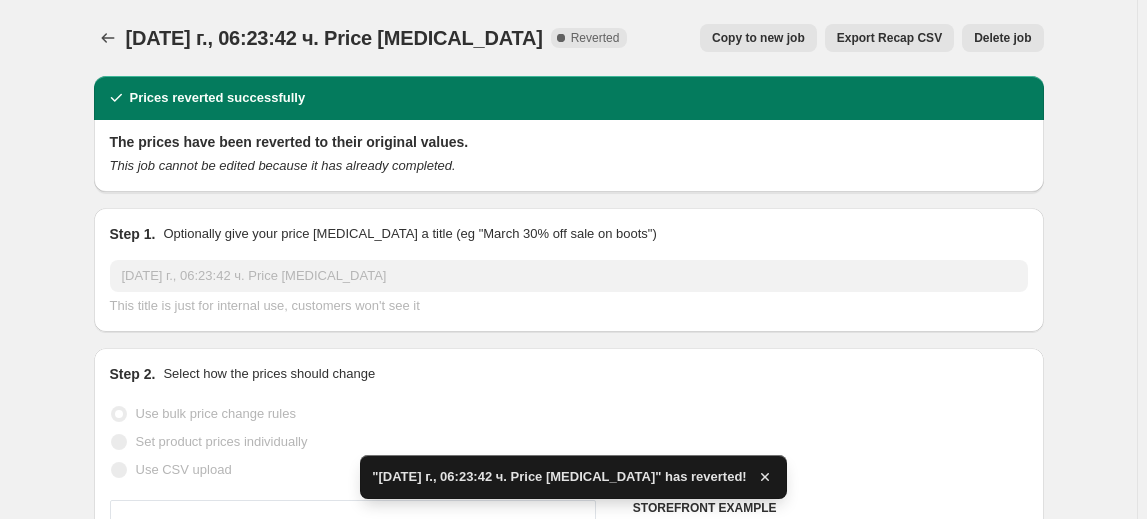 click on "Delete job" at bounding box center [1002, 38] 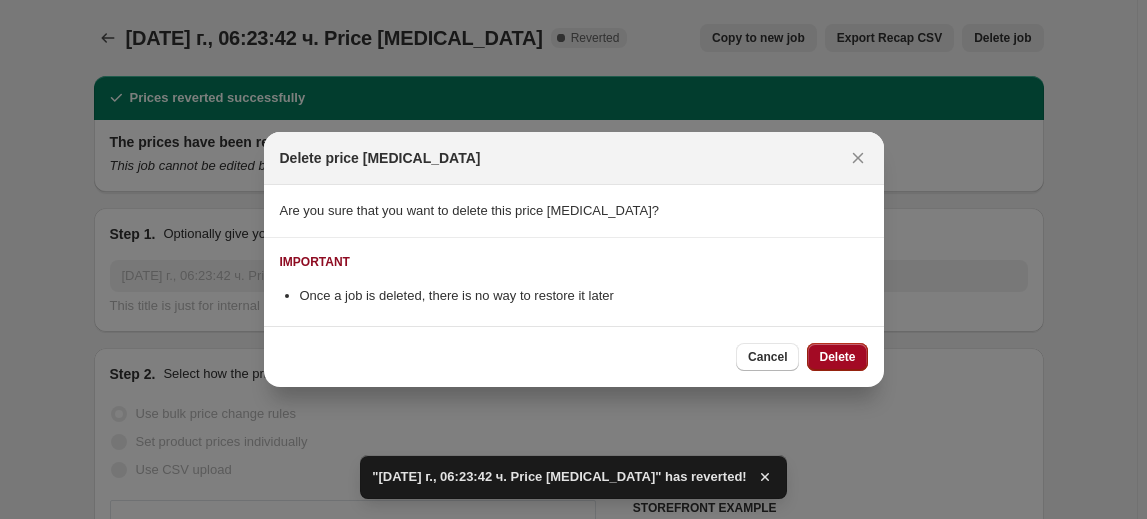 click on "Delete" at bounding box center (837, 357) 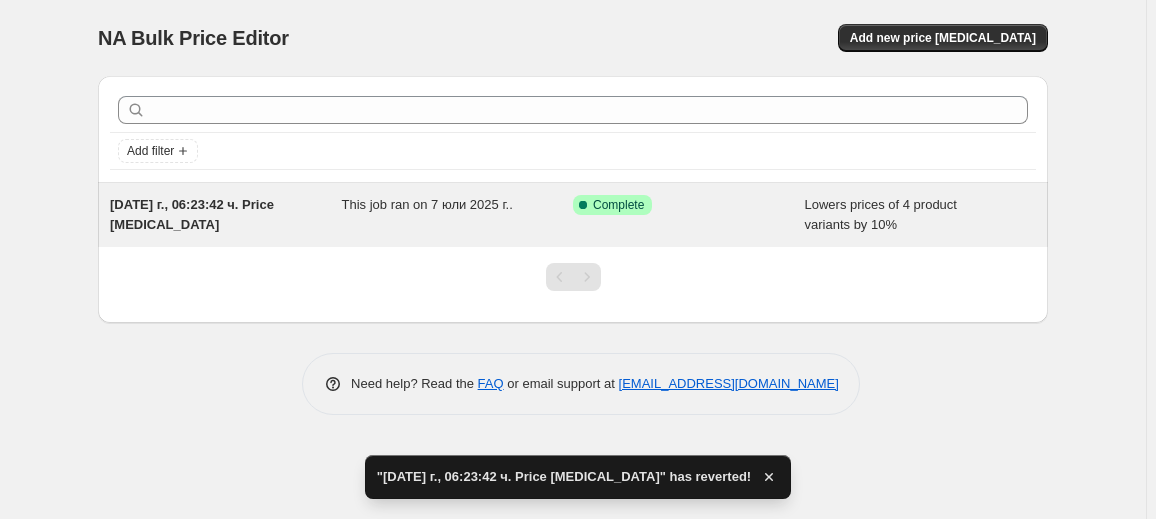 click on "This job ran on 7 юли 2025 г.." at bounding box center [427, 204] 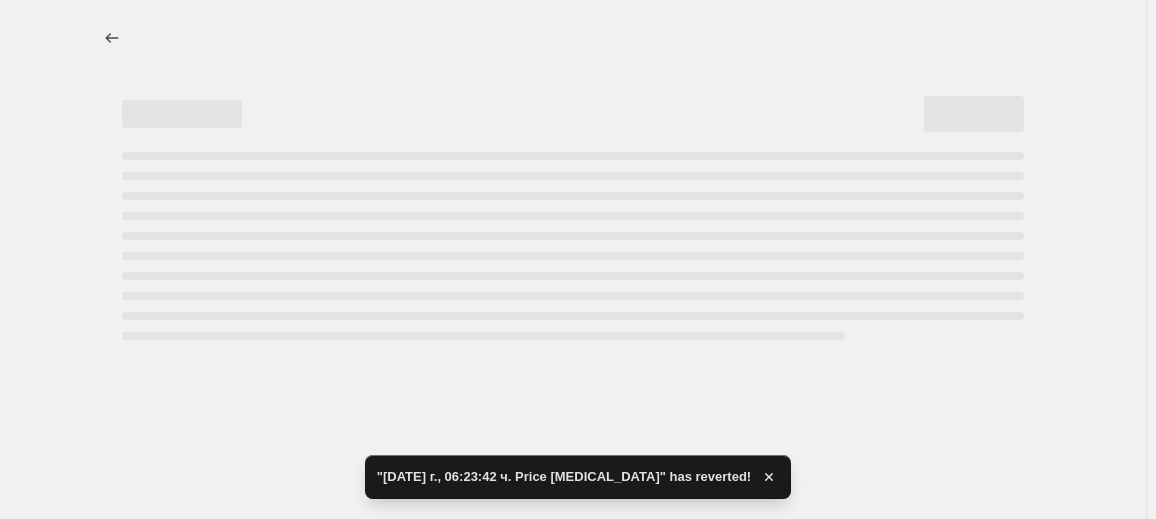 select on "percentage" 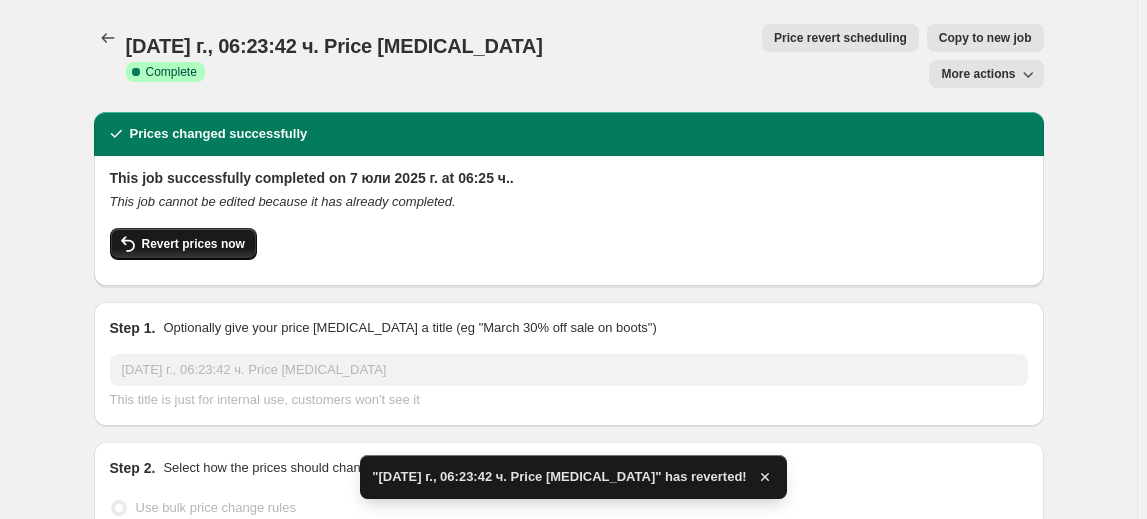 click on "Revert prices now" at bounding box center [183, 244] 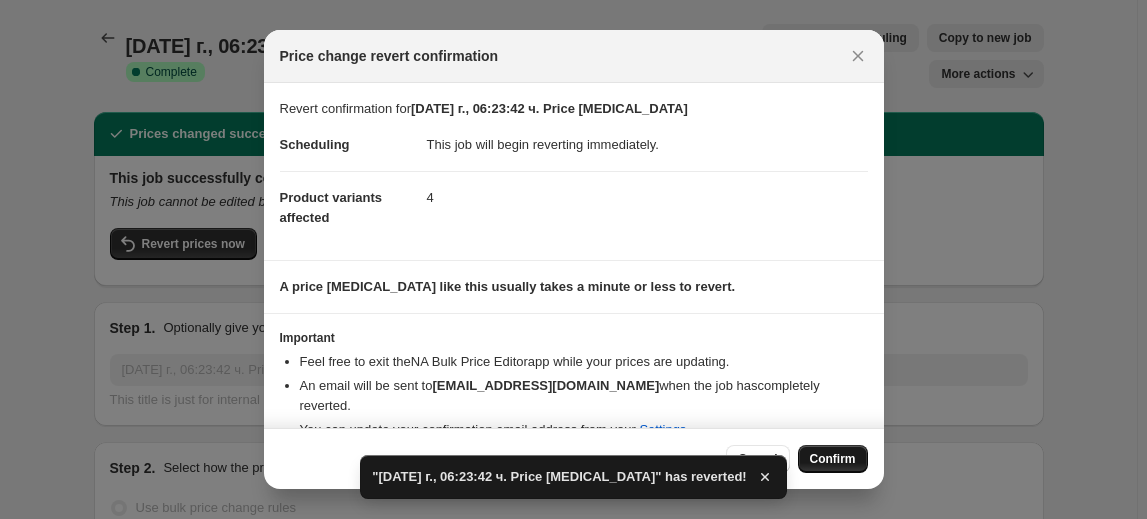 click on "Confirm" at bounding box center [833, 459] 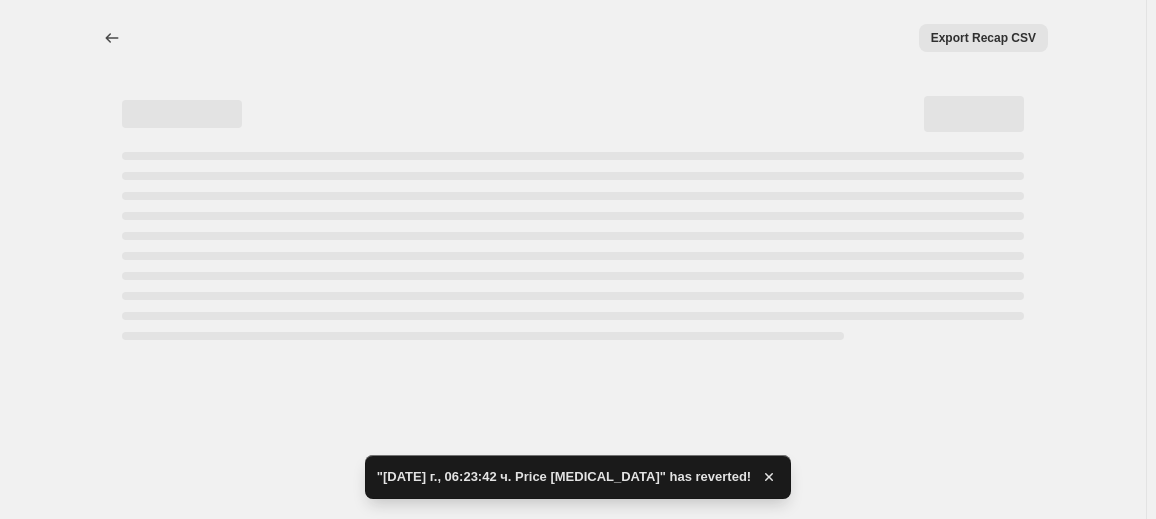 select on "percentage" 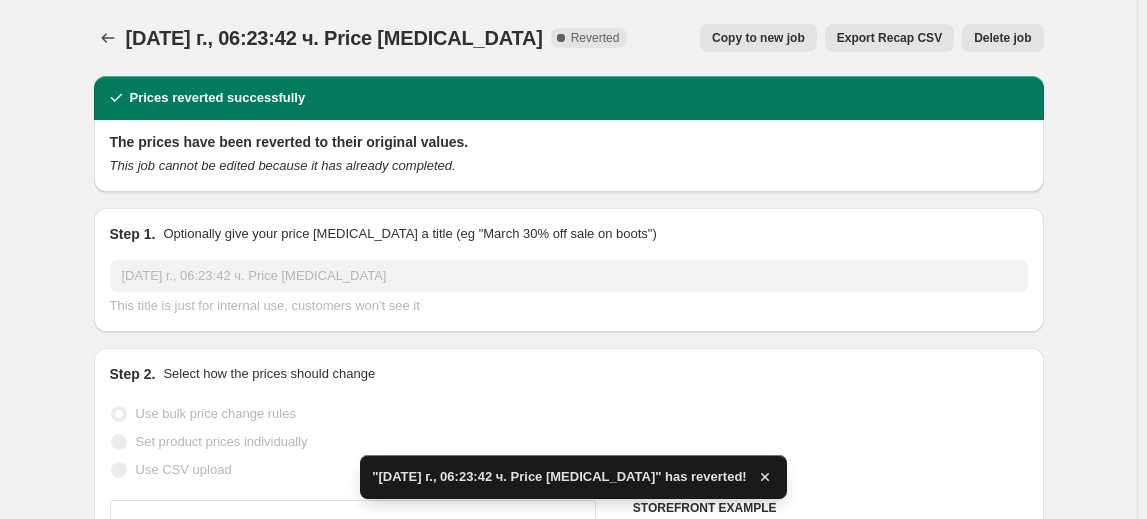 click on "Delete job" at bounding box center (1002, 38) 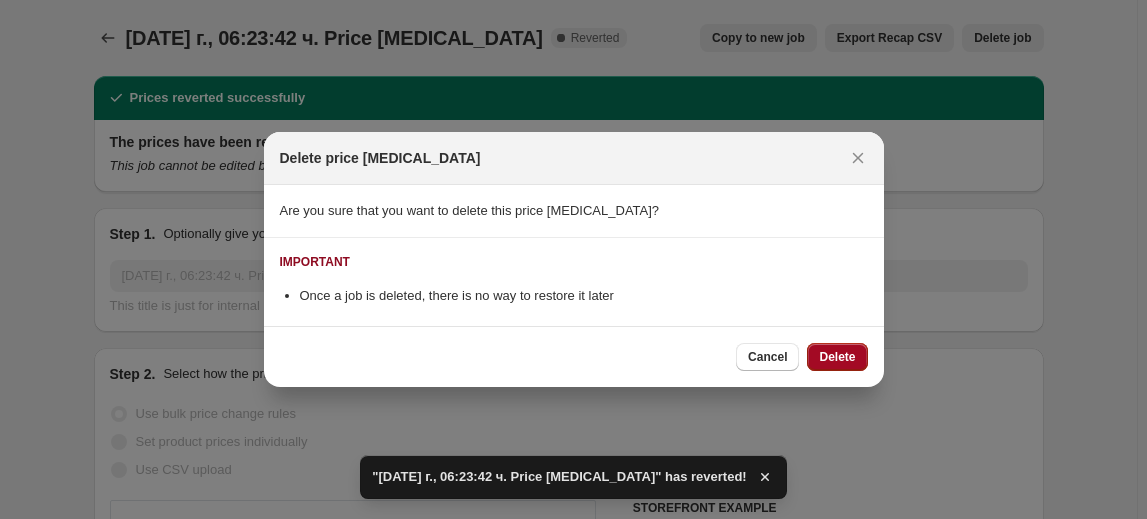 click on "Delete" at bounding box center [837, 357] 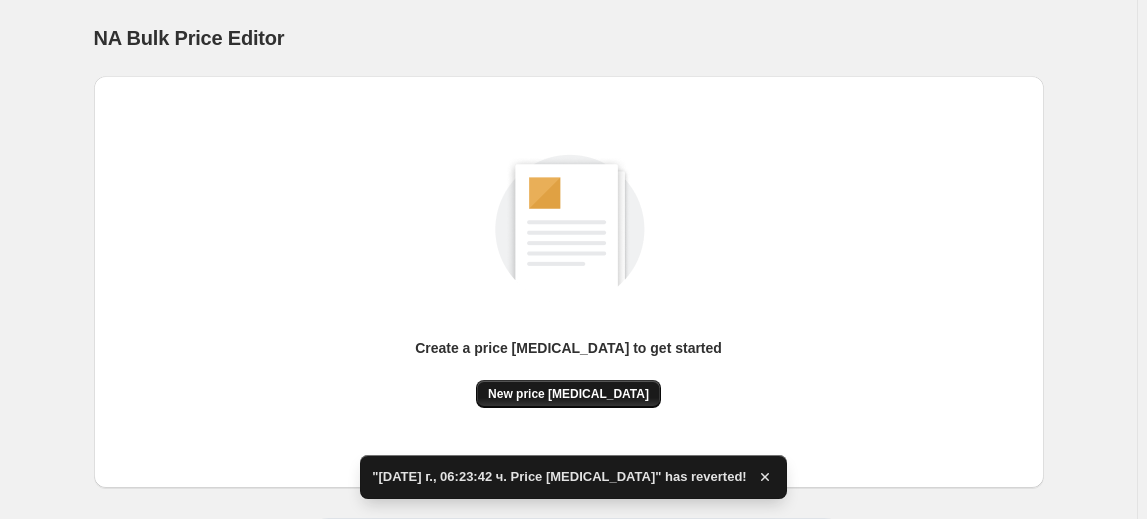 click on "New price [MEDICAL_DATA]" at bounding box center [568, 394] 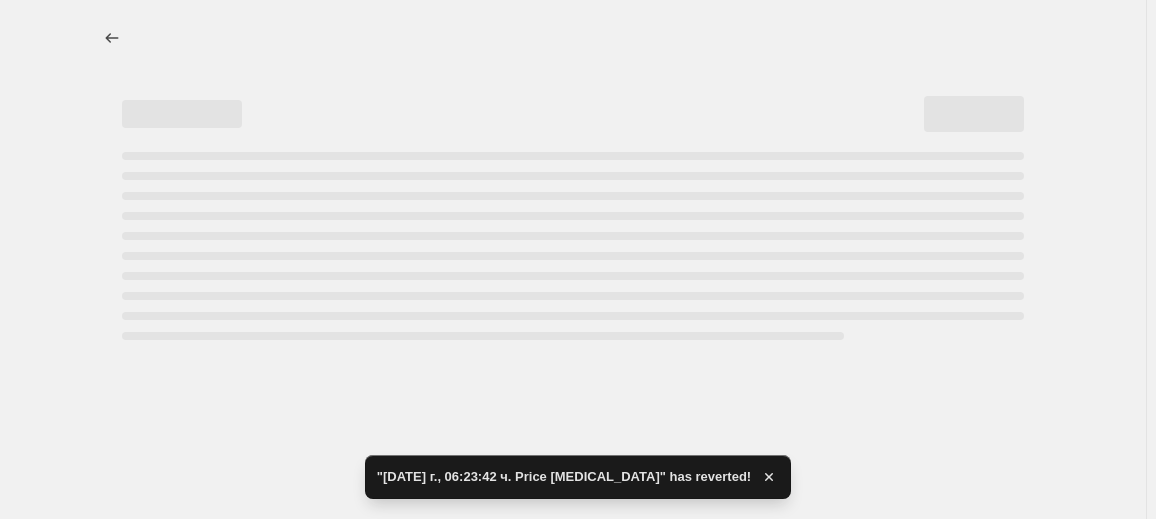 select on "percentage" 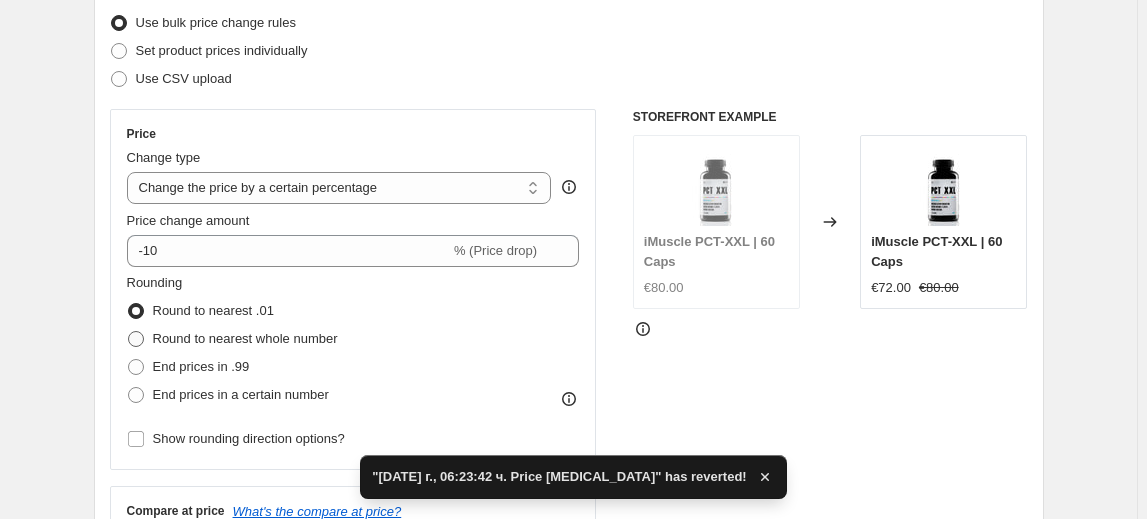 scroll, scrollTop: 272, scrollLeft: 0, axis: vertical 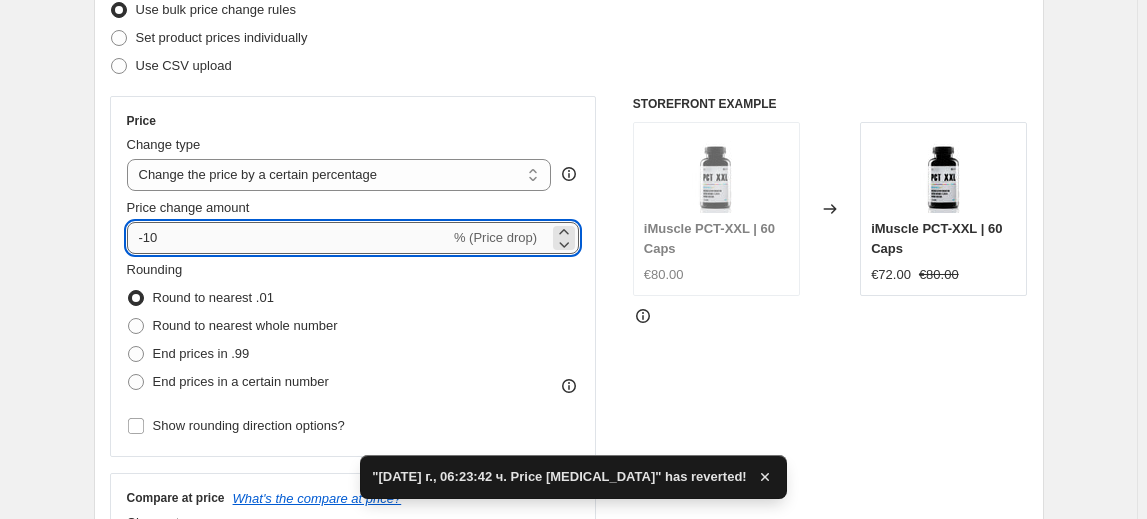 click on "-10" at bounding box center [288, 238] 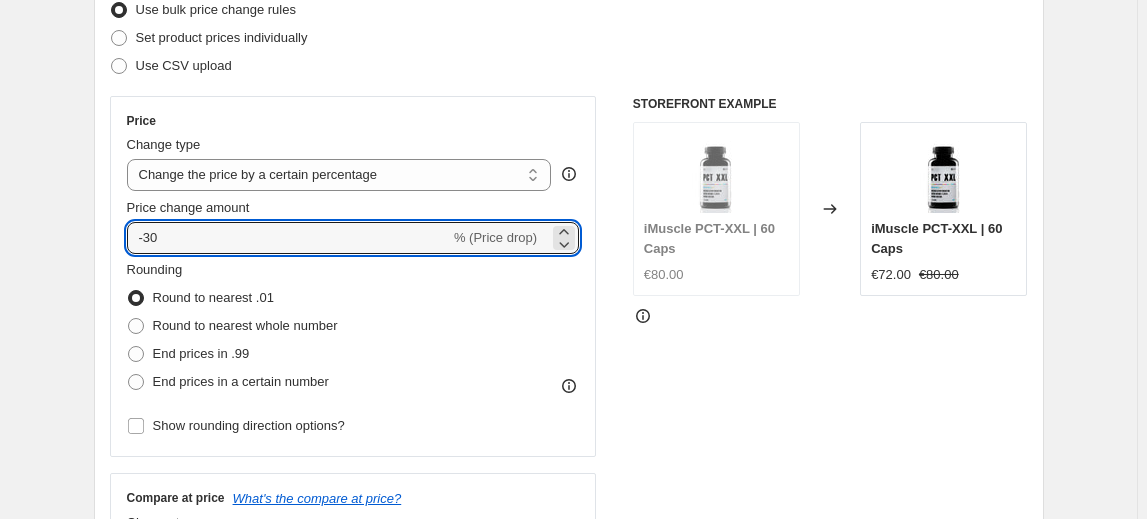 type on "-30" 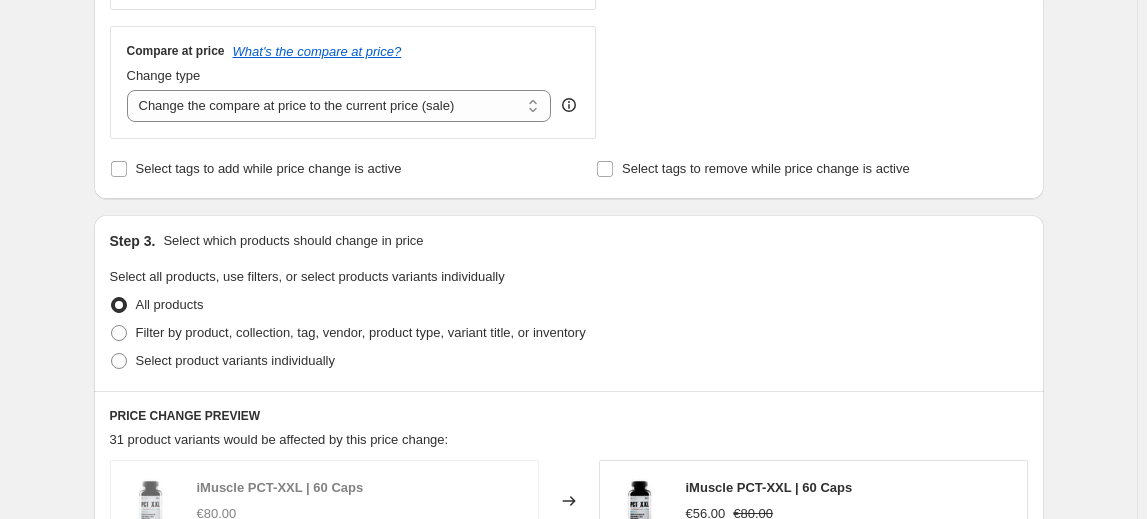 scroll, scrollTop: 818, scrollLeft: 0, axis: vertical 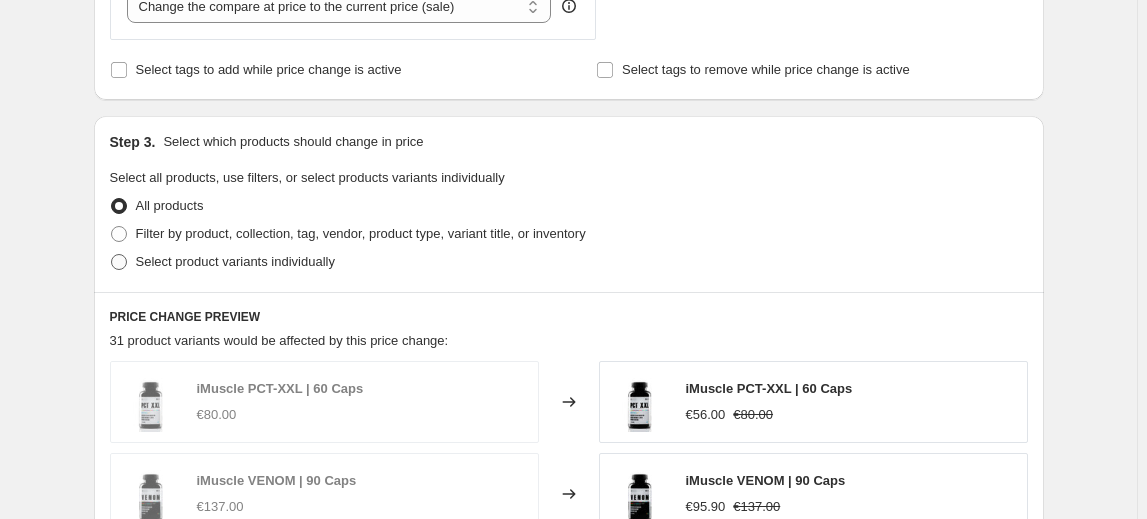 click on "Select product variants individually" at bounding box center [235, 261] 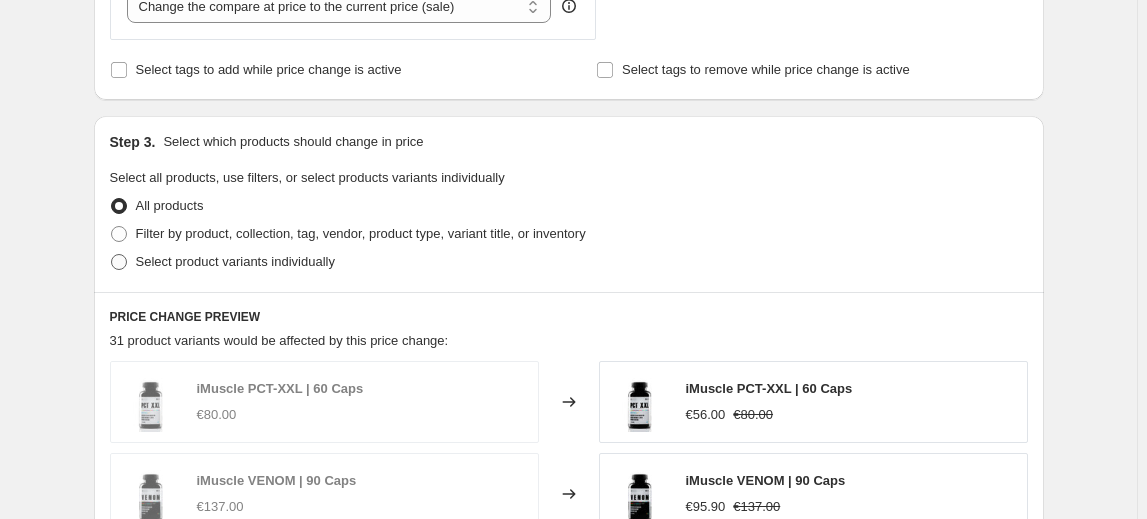 radio on "true" 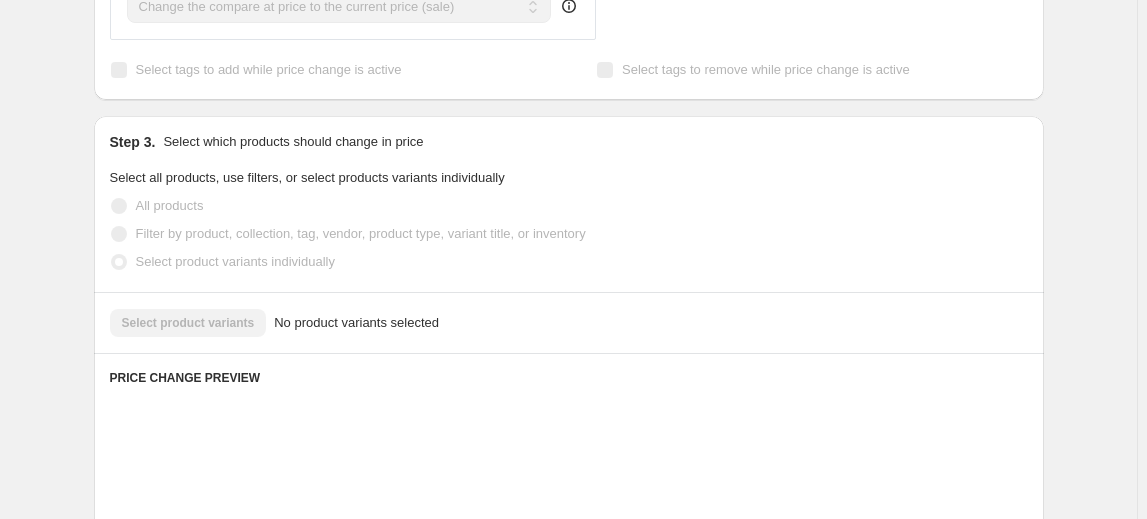 click on "Select product variants No   product variants selected" at bounding box center [569, 323] 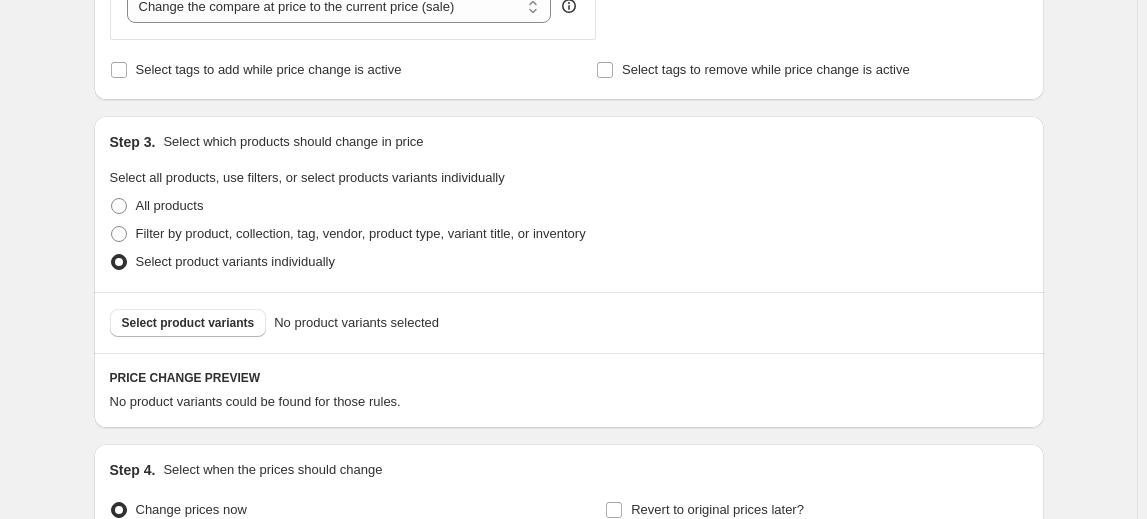 click on "Select product variants" at bounding box center [188, 323] 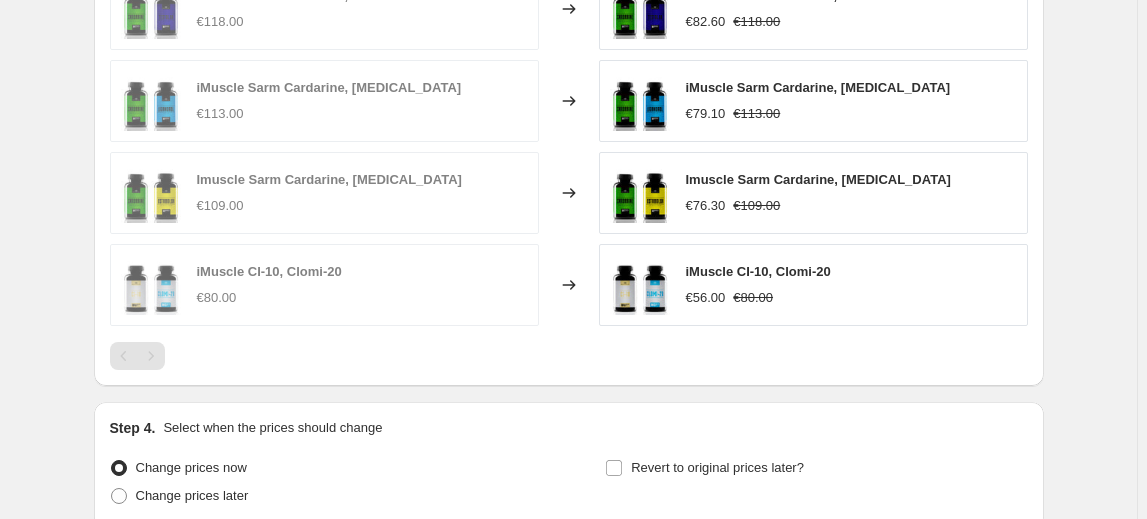 scroll, scrollTop: 1445, scrollLeft: 0, axis: vertical 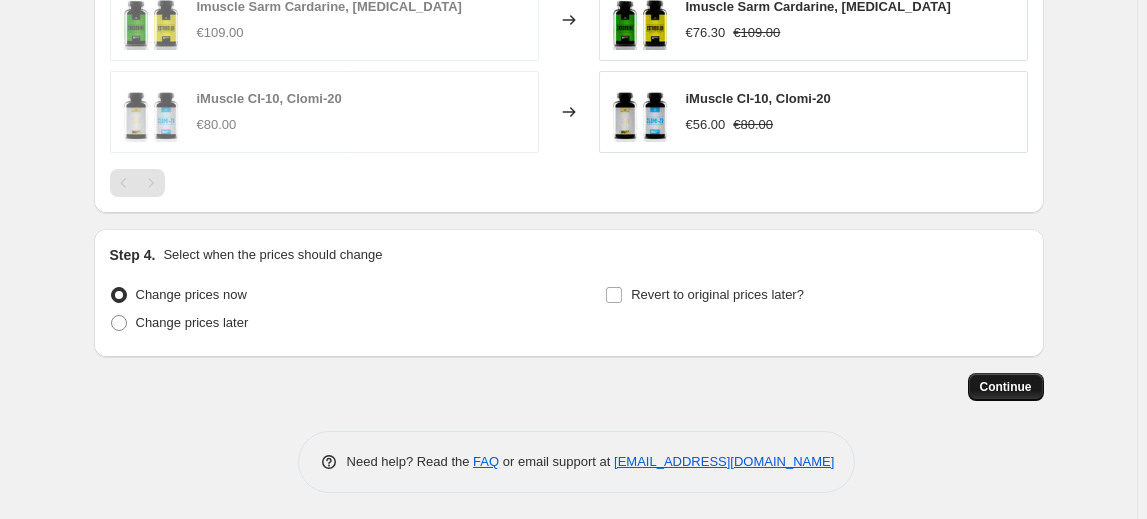 click on "Continue" at bounding box center (1006, 387) 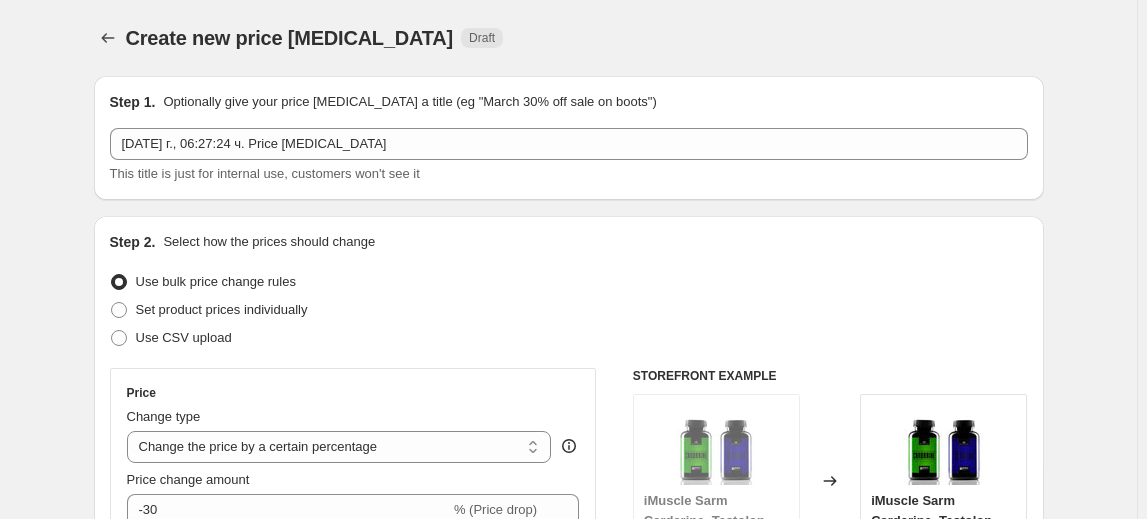 scroll, scrollTop: 1445, scrollLeft: 0, axis: vertical 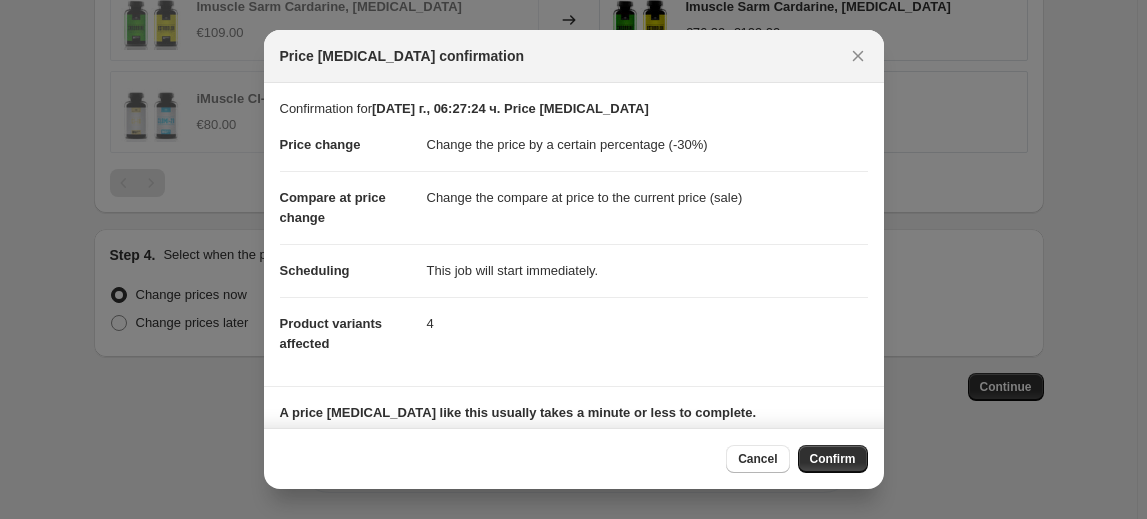click on "Confirm" at bounding box center [833, 459] 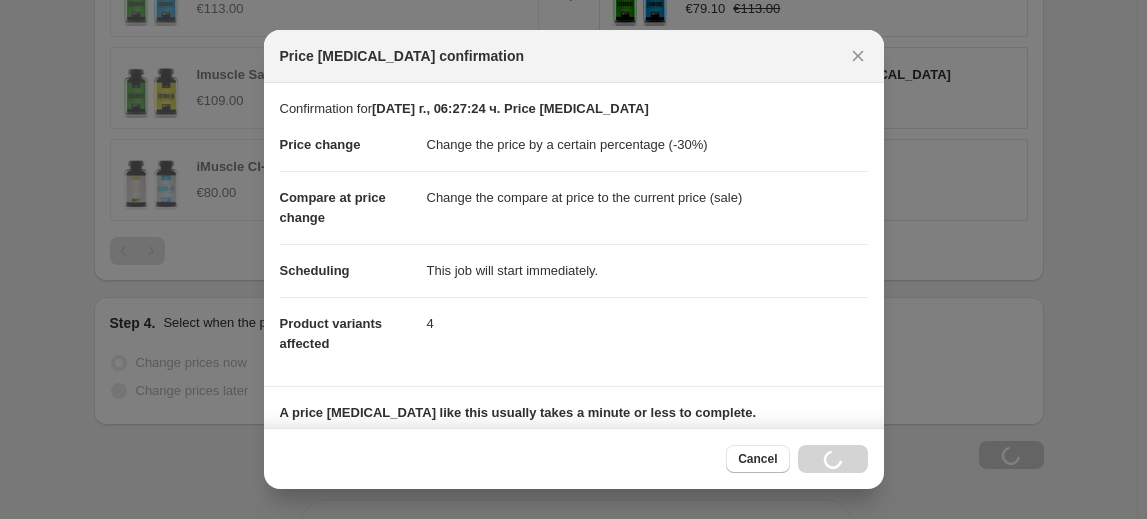 scroll, scrollTop: 1512, scrollLeft: 0, axis: vertical 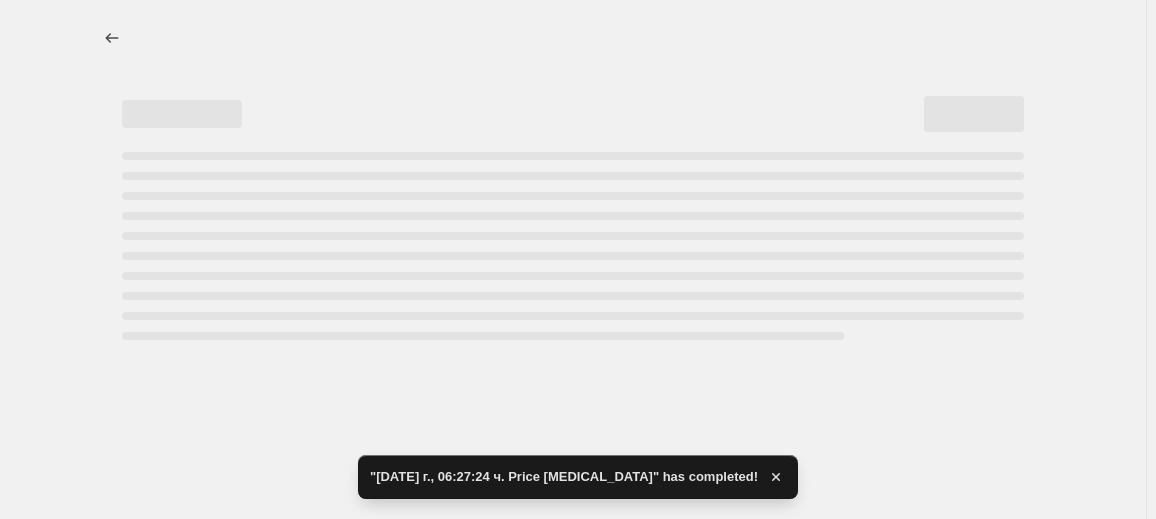 select on "percentage" 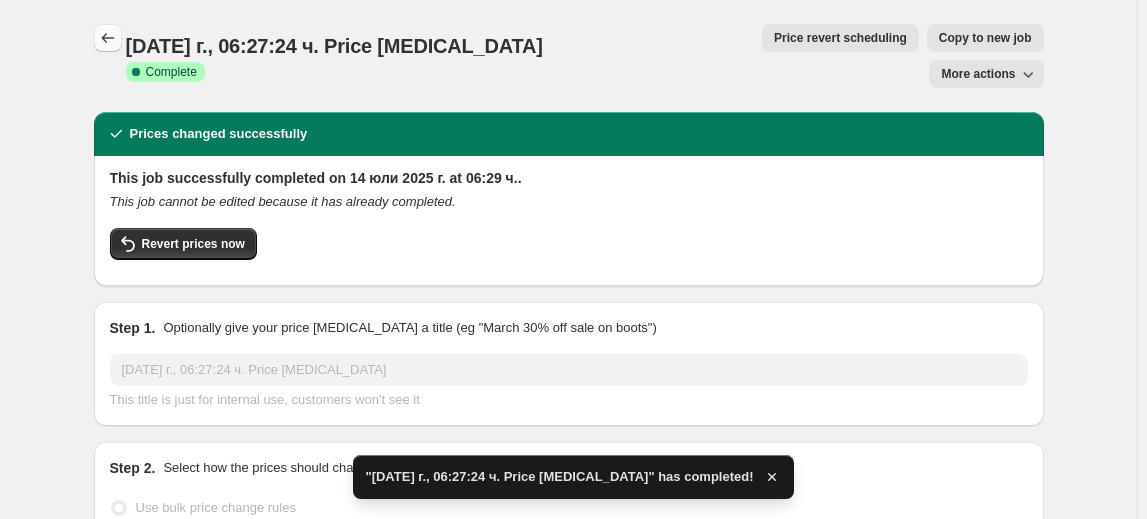 click at bounding box center (108, 38) 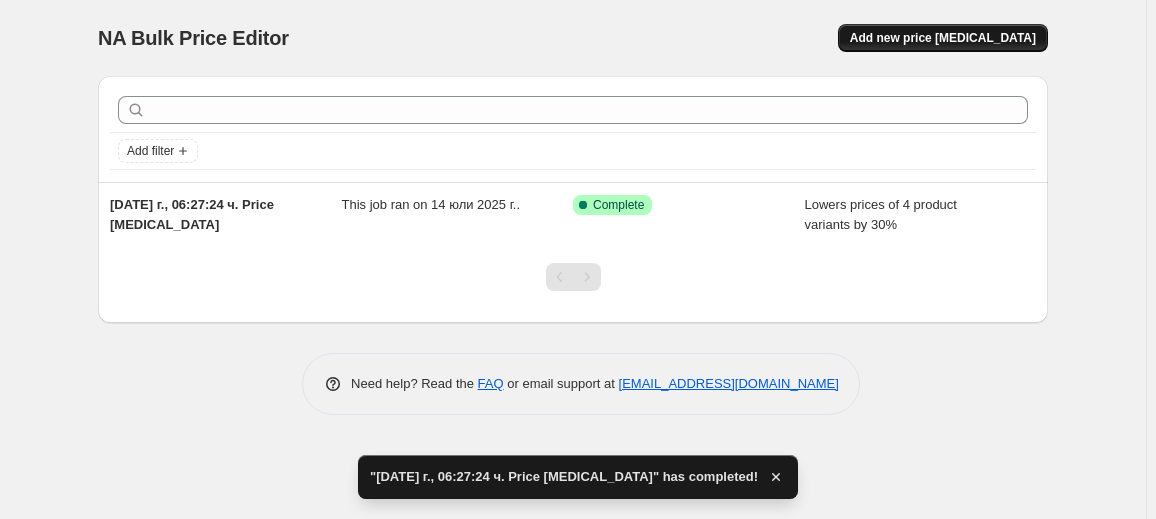 click on "Add new price [MEDICAL_DATA]" at bounding box center [943, 38] 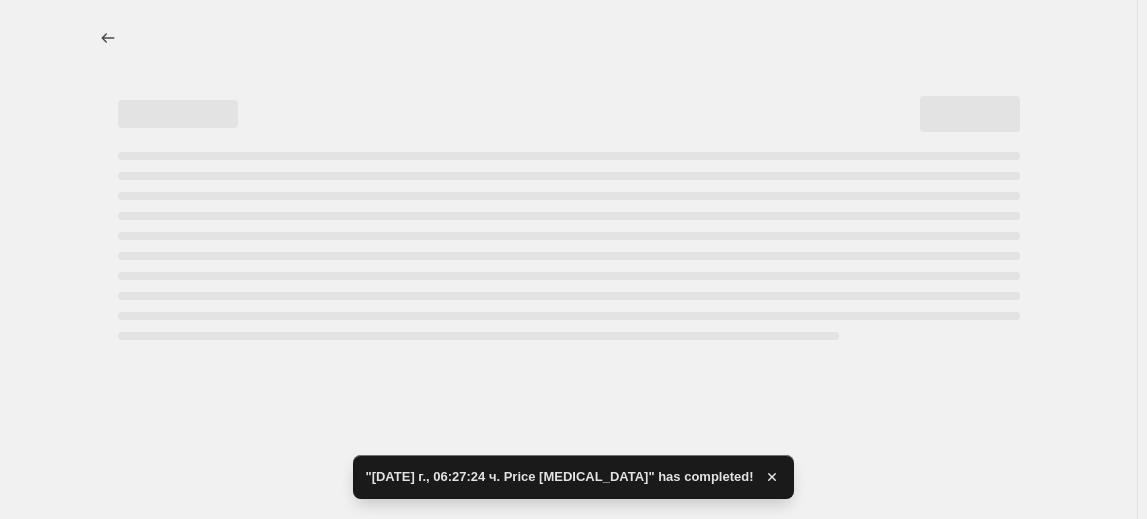 select on "percentage" 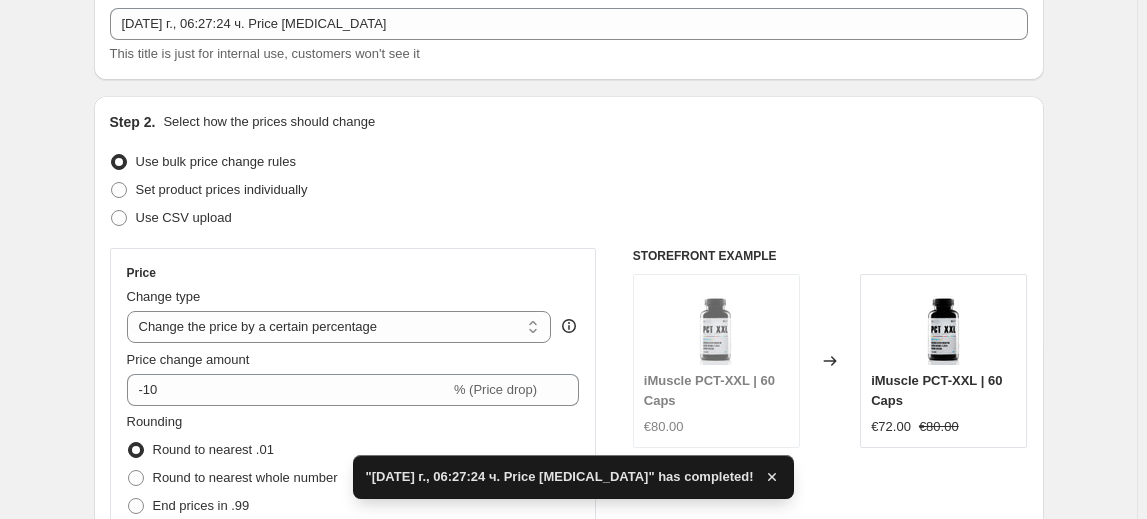 scroll, scrollTop: 181, scrollLeft: 0, axis: vertical 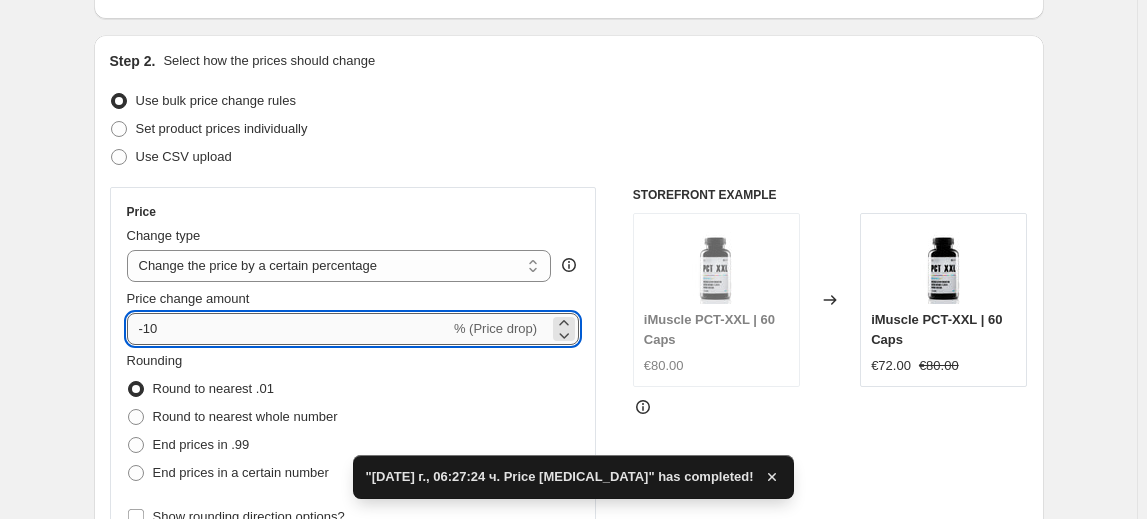 click on "-10" at bounding box center [288, 329] 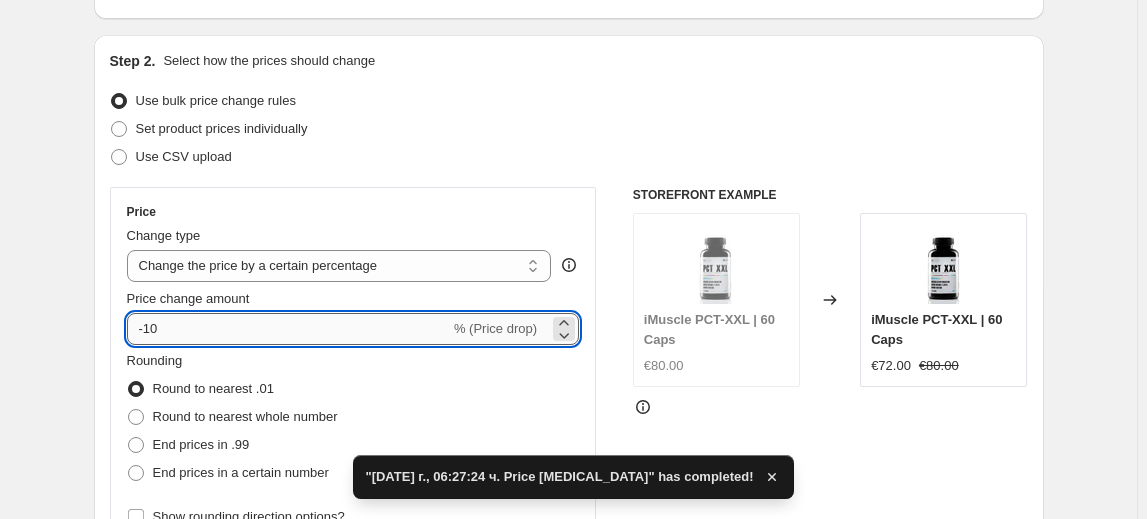 type on "-1" 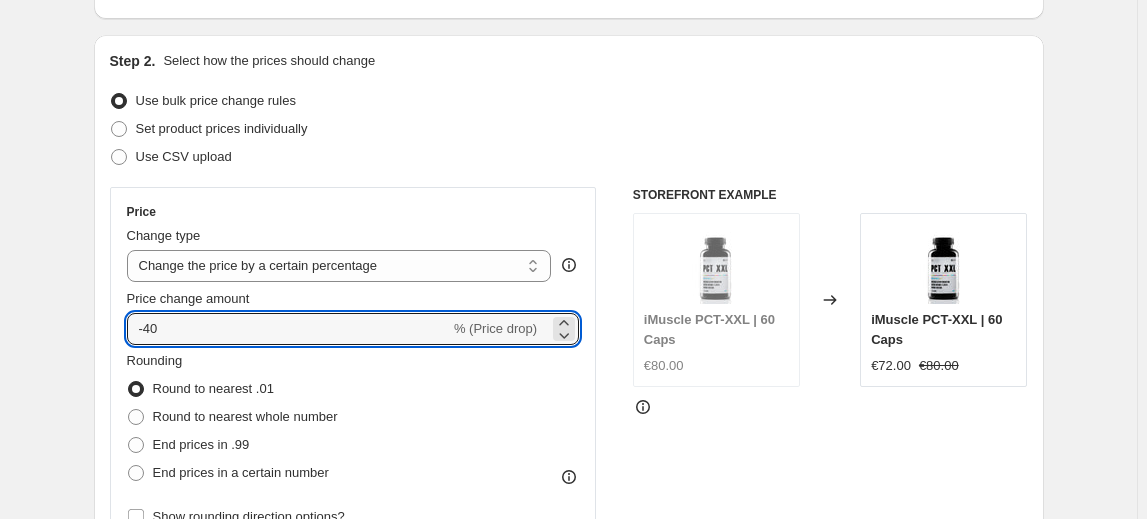 type on "-40" 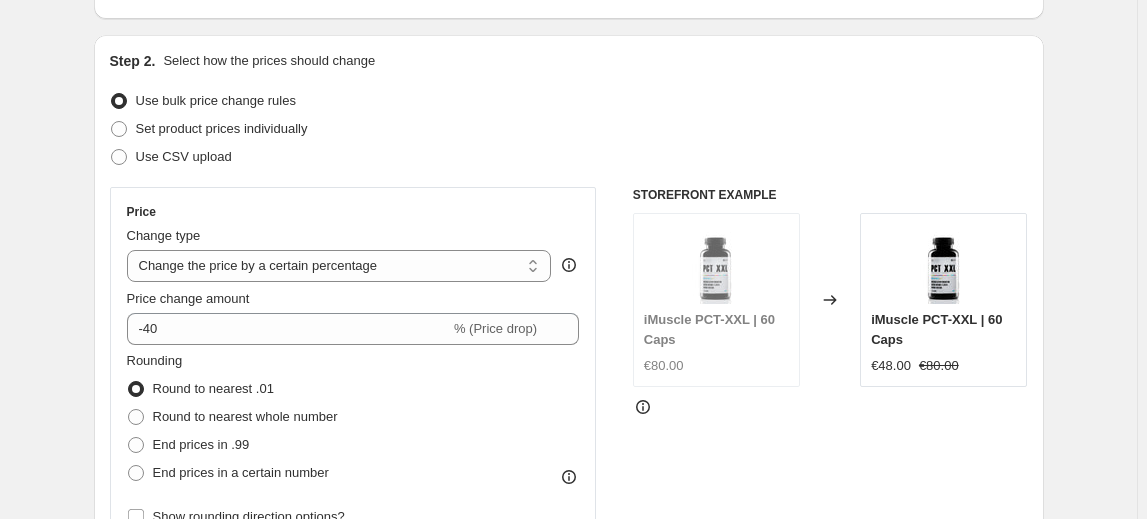 click on "Rounding Round to nearest .01 Round to nearest whole number End prices in .99 End prices in a certain number" at bounding box center (232, 419) 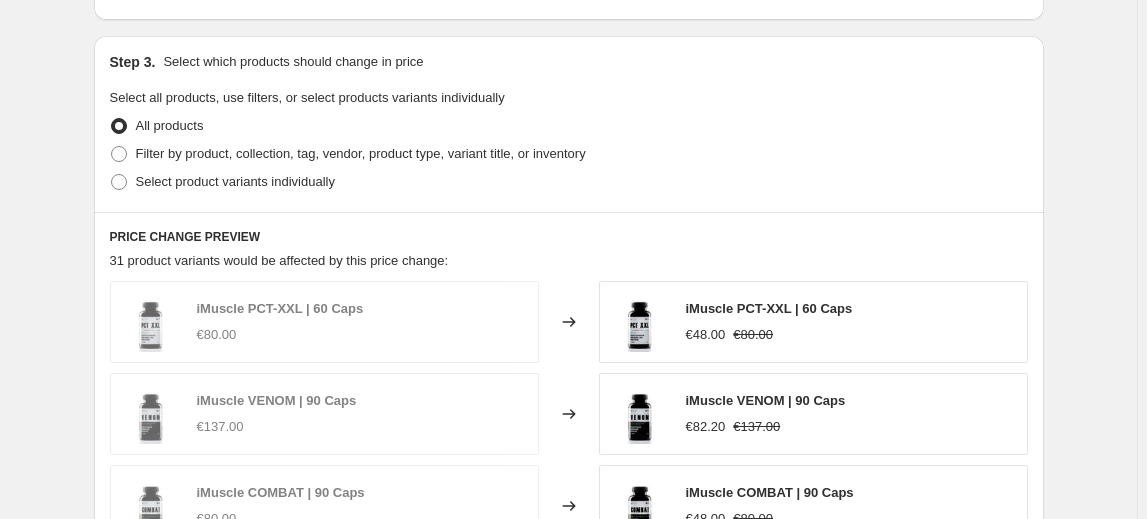 scroll, scrollTop: 909, scrollLeft: 0, axis: vertical 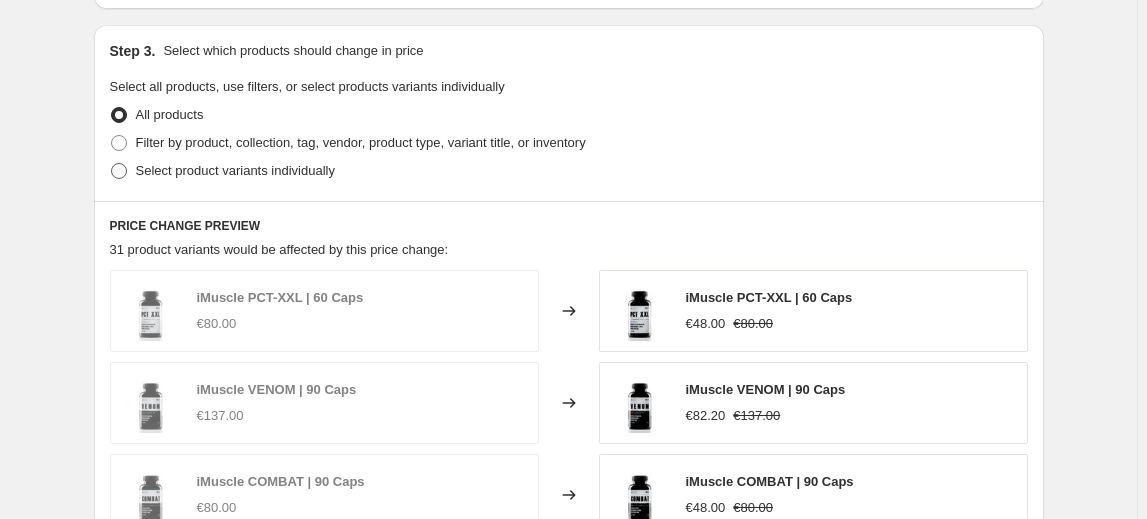 click on "Select product variants individually" at bounding box center (235, 170) 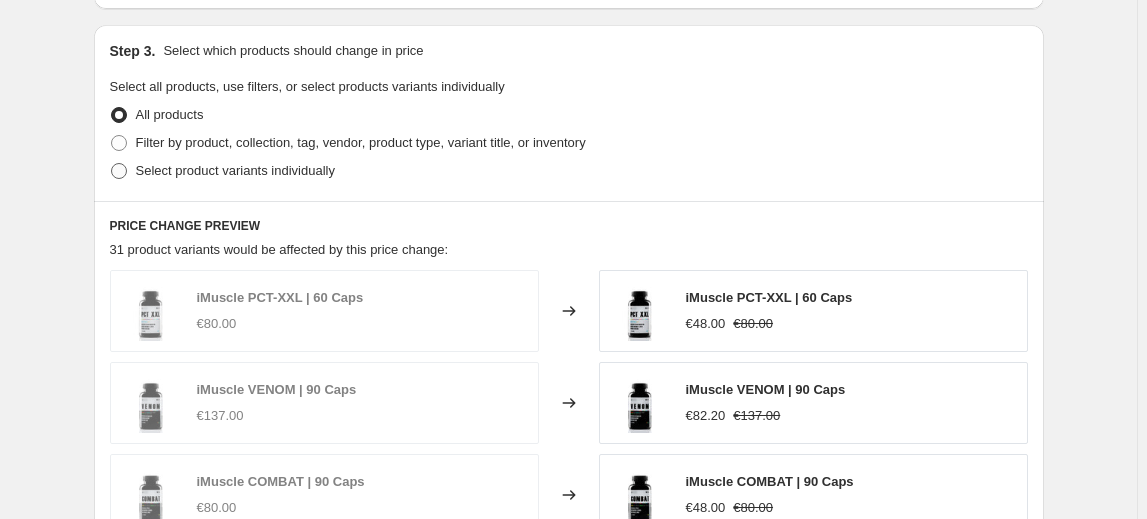 radio on "true" 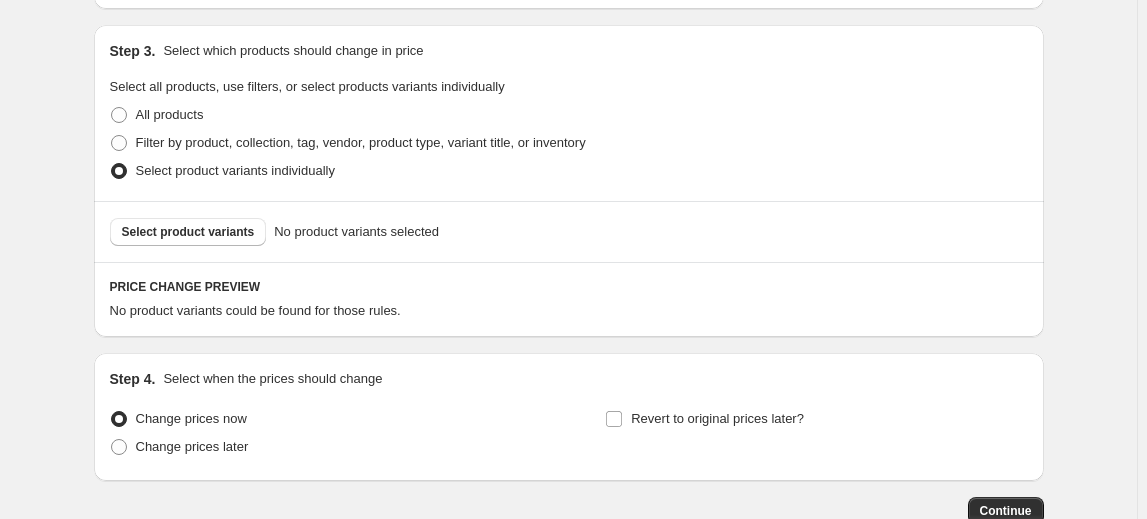 click on "Select product variants" at bounding box center (188, 232) 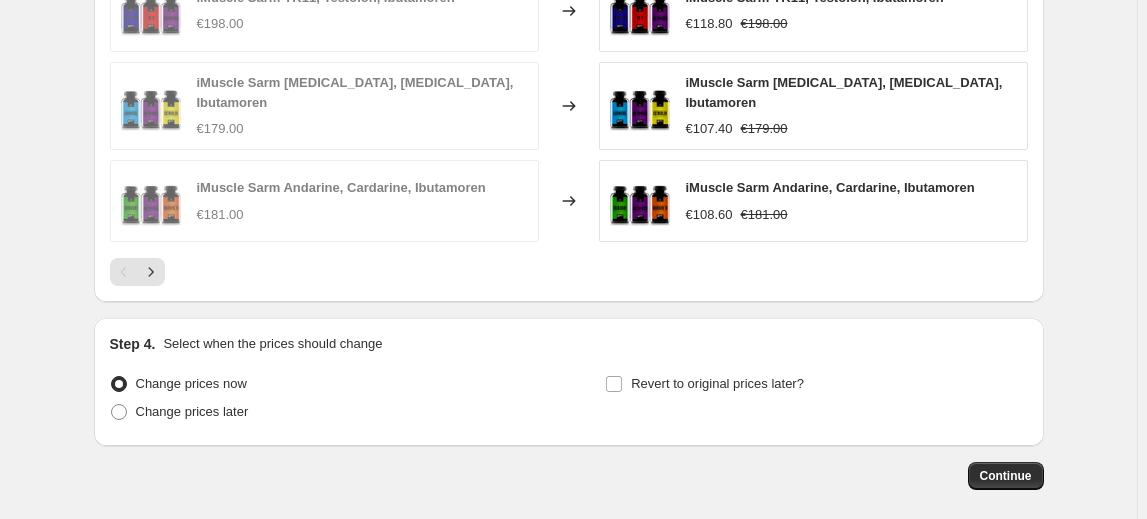 scroll, scrollTop: 1536, scrollLeft: 0, axis: vertical 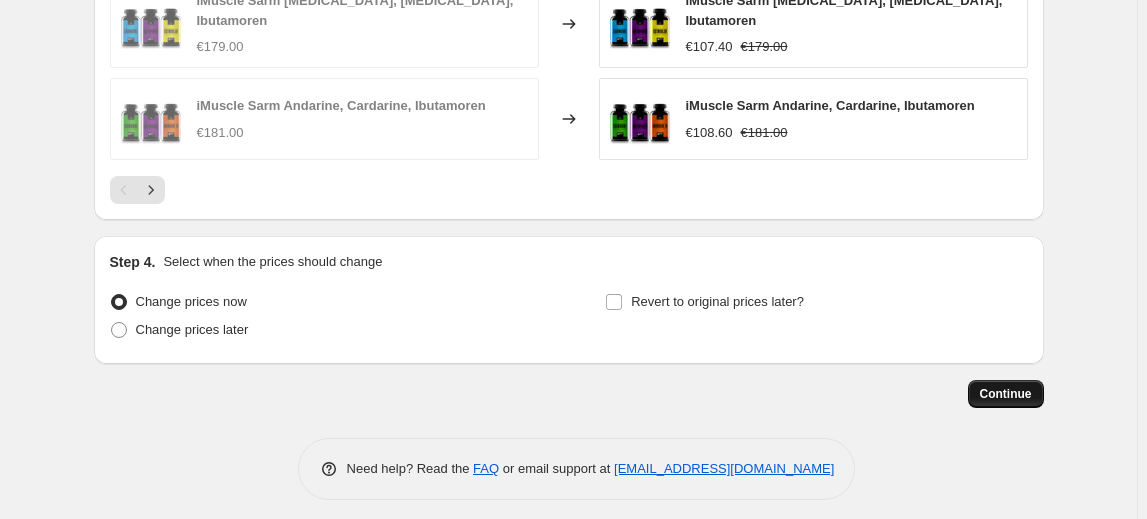 click on "Continue" at bounding box center (1006, 394) 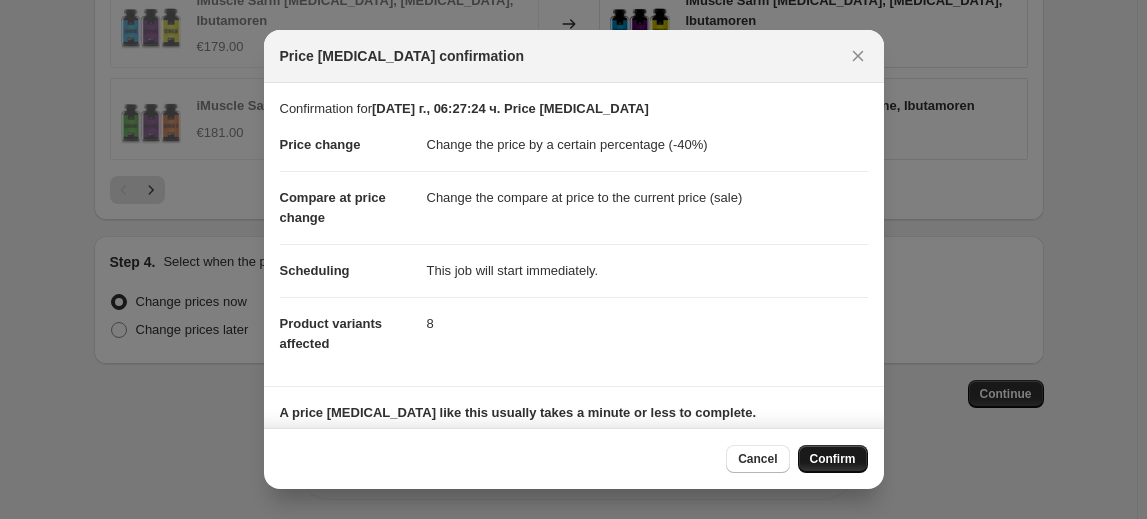 click on "Confirm" at bounding box center (833, 459) 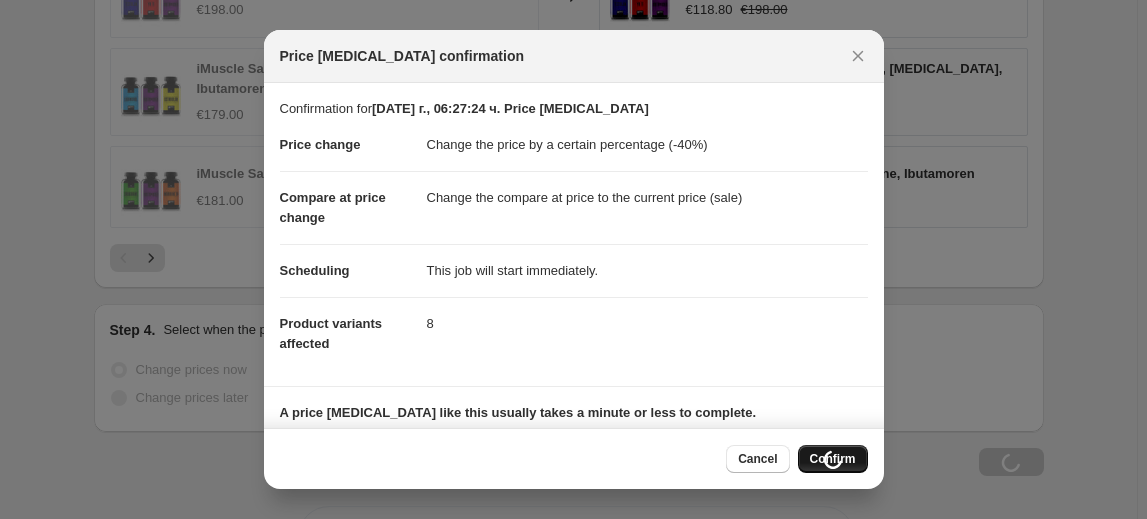 scroll, scrollTop: 1604, scrollLeft: 0, axis: vertical 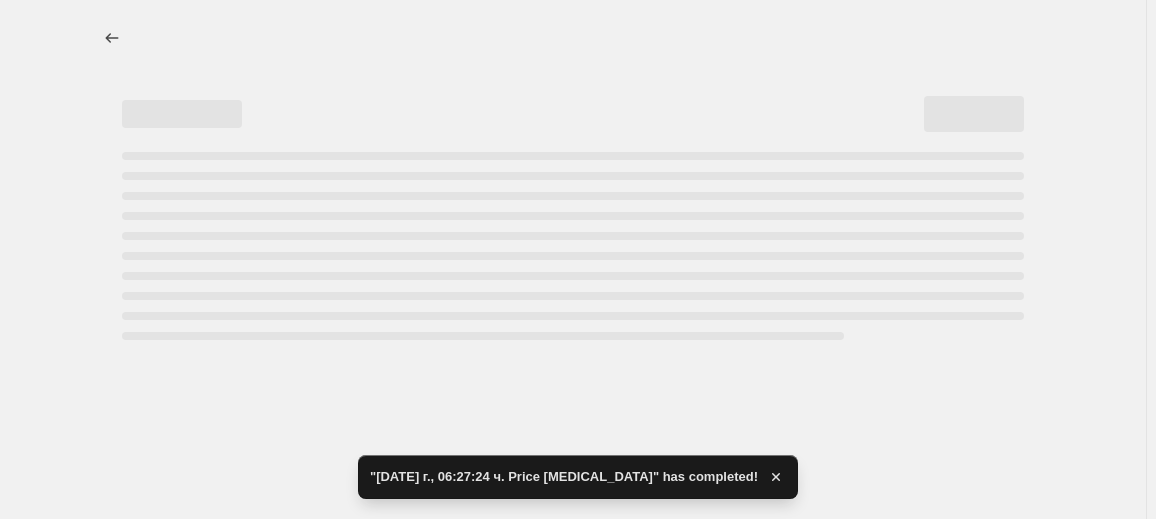 select on "percentage" 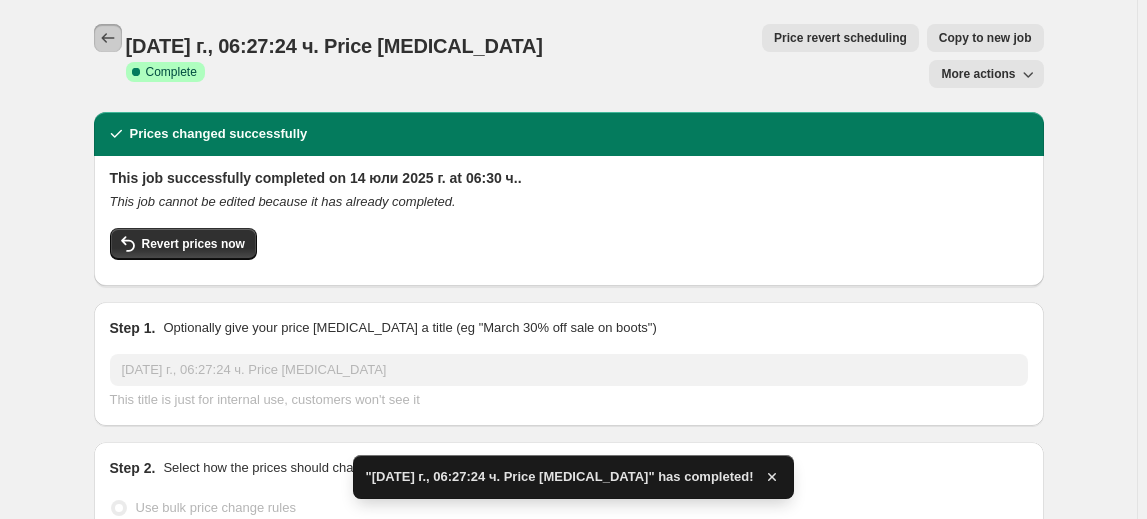 click at bounding box center [108, 38] 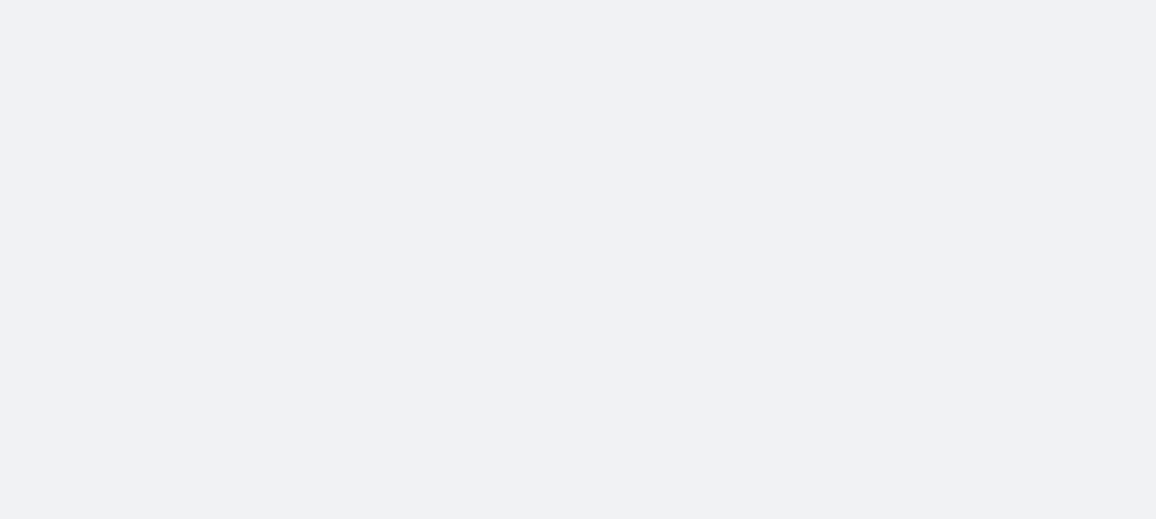 scroll, scrollTop: 0, scrollLeft: 0, axis: both 